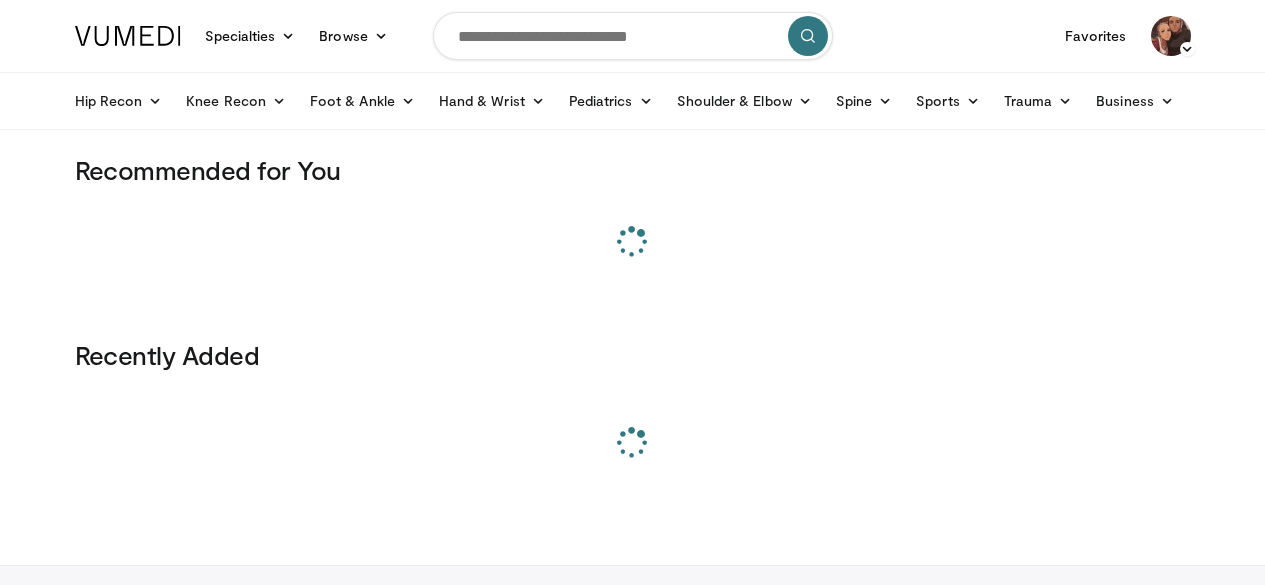 scroll, scrollTop: 0, scrollLeft: 0, axis: both 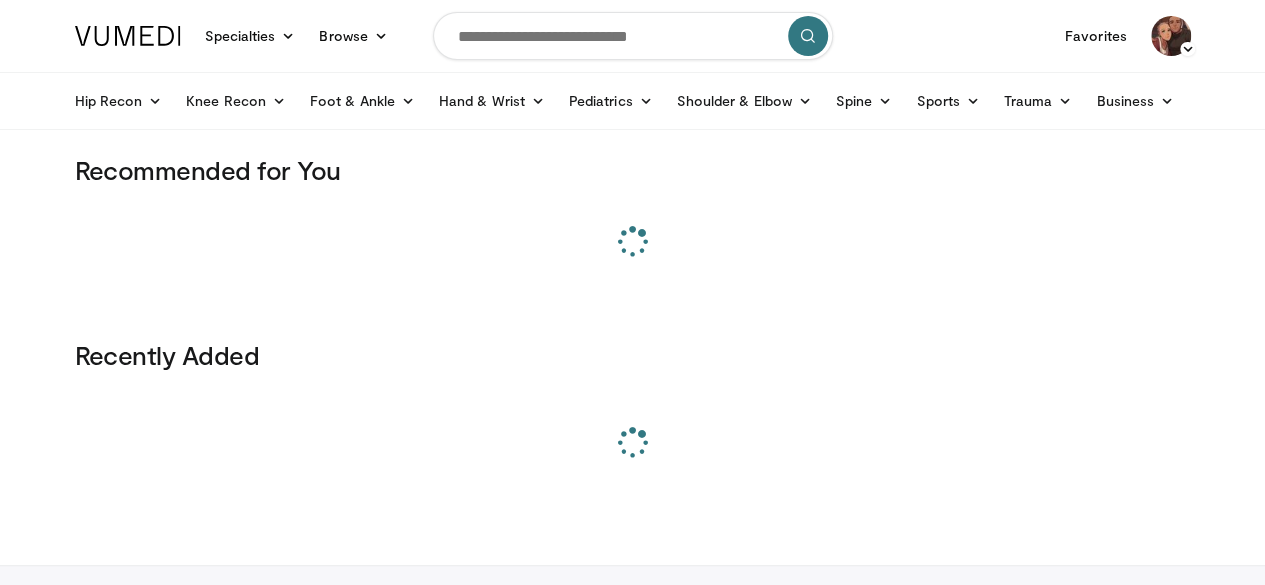 click at bounding box center (633, 36) 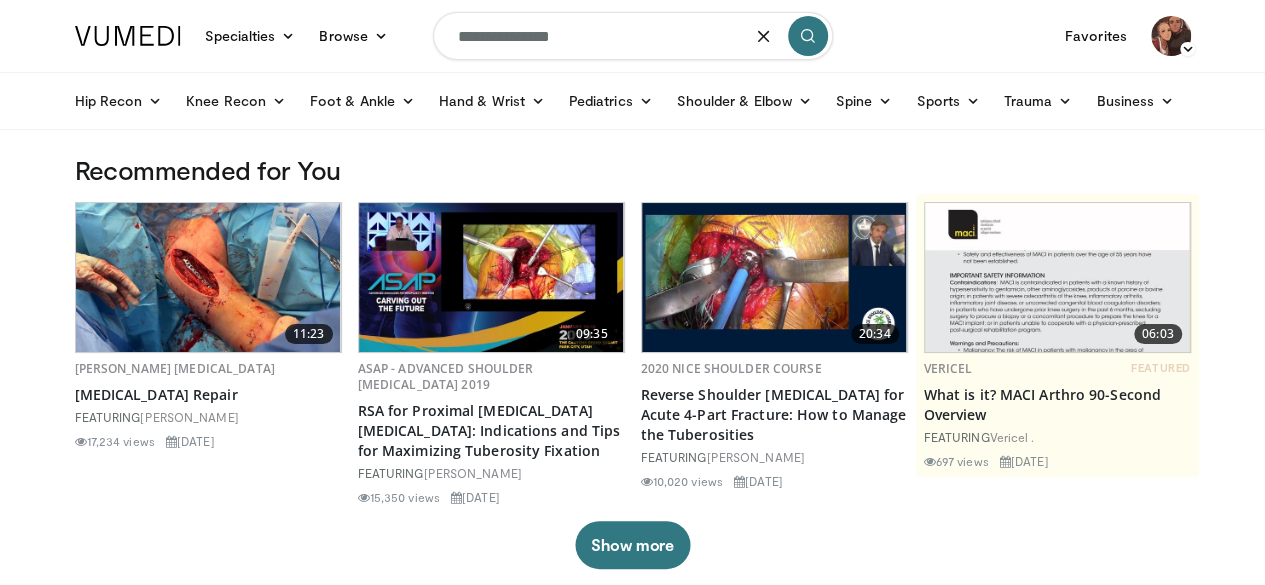 type on "**********" 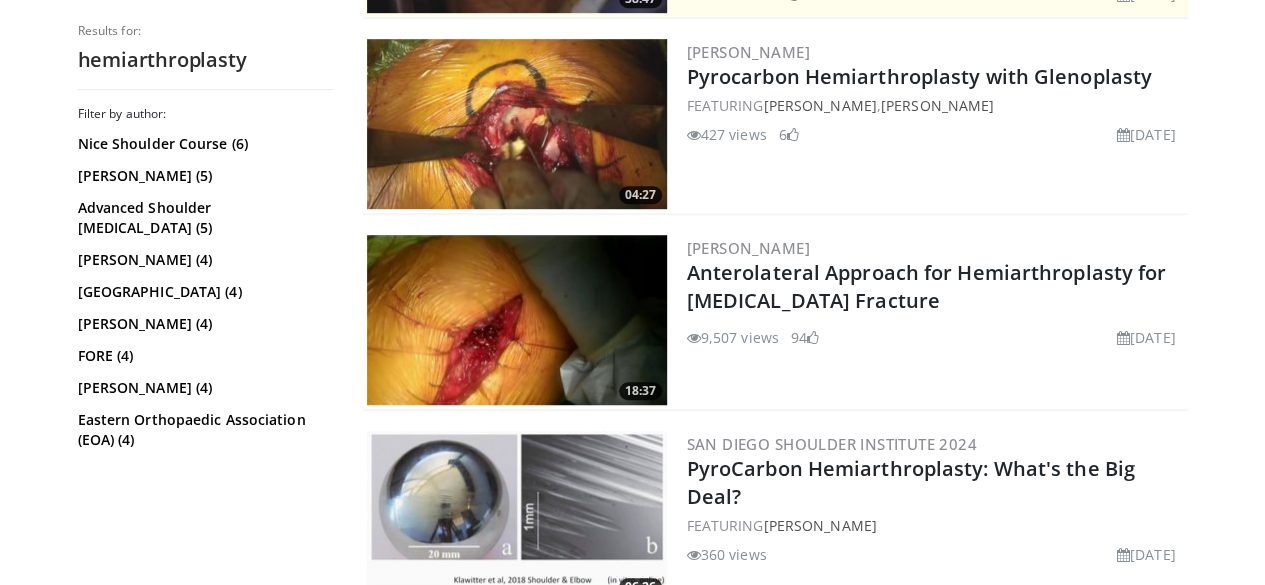 scroll, scrollTop: 580, scrollLeft: 0, axis: vertical 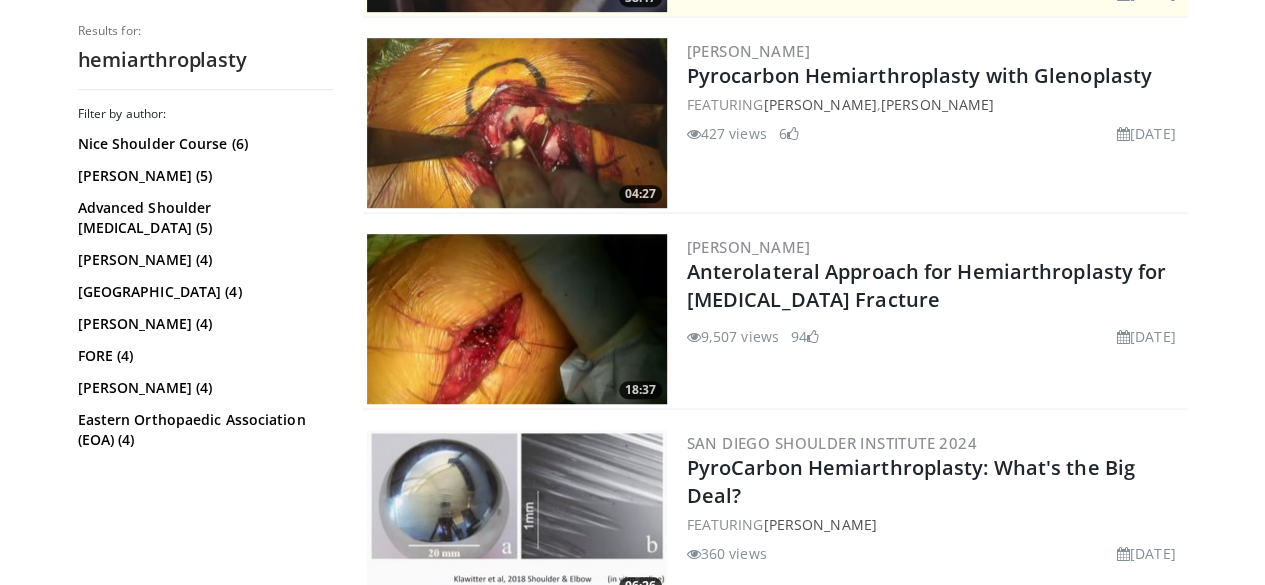 click at bounding box center [517, 319] 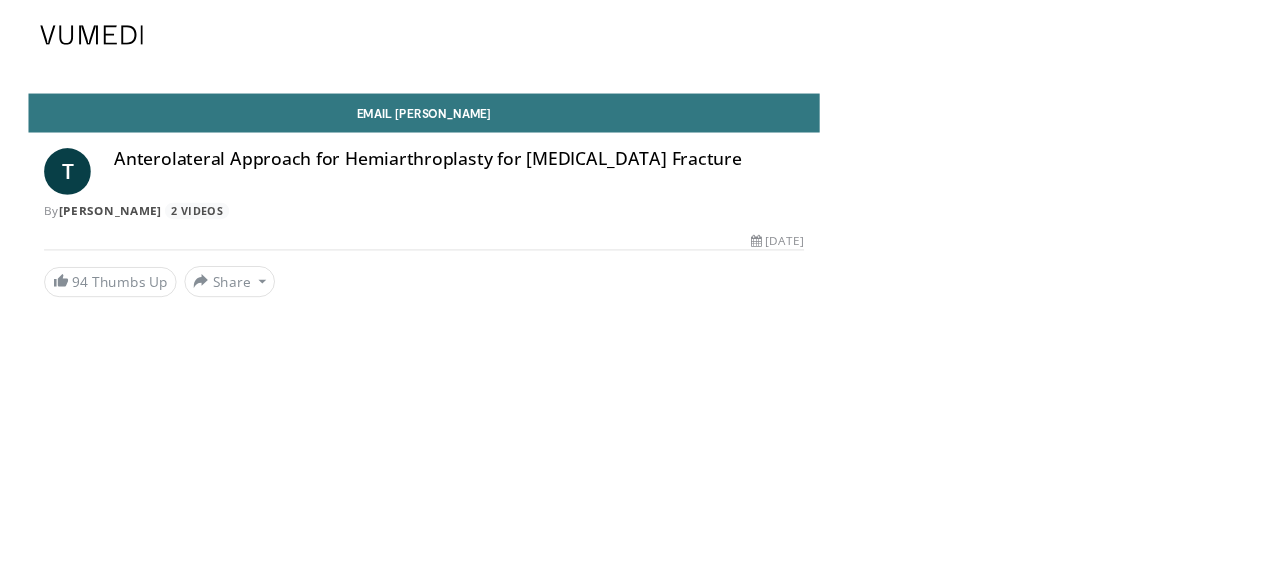 scroll, scrollTop: 0, scrollLeft: 0, axis: both 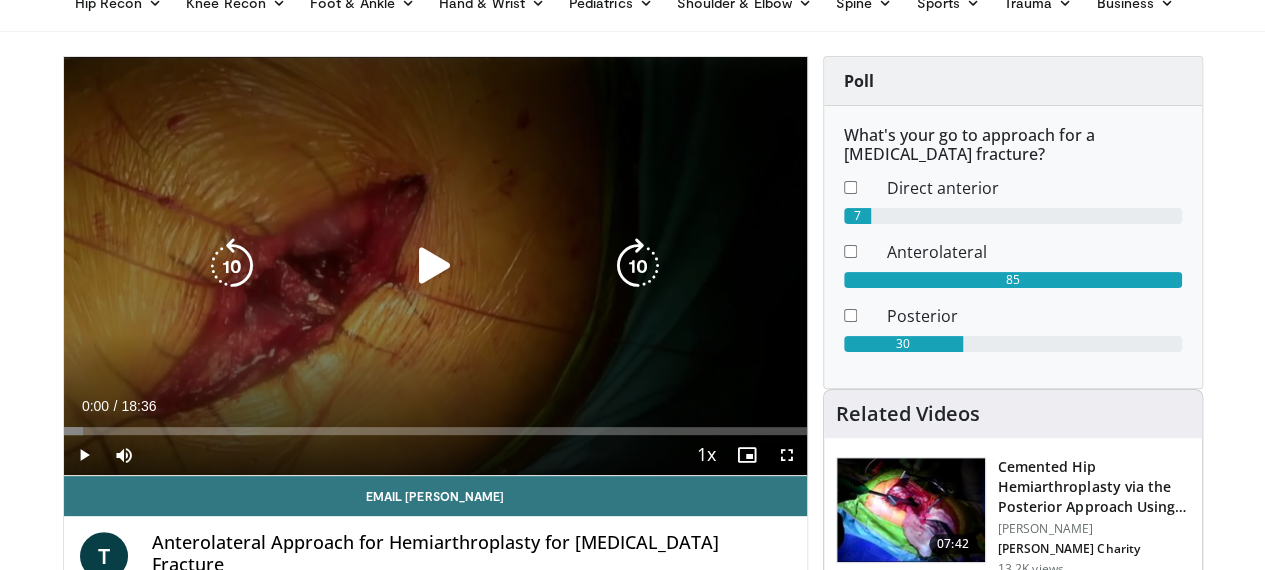 click at bounding box center (435, 266) 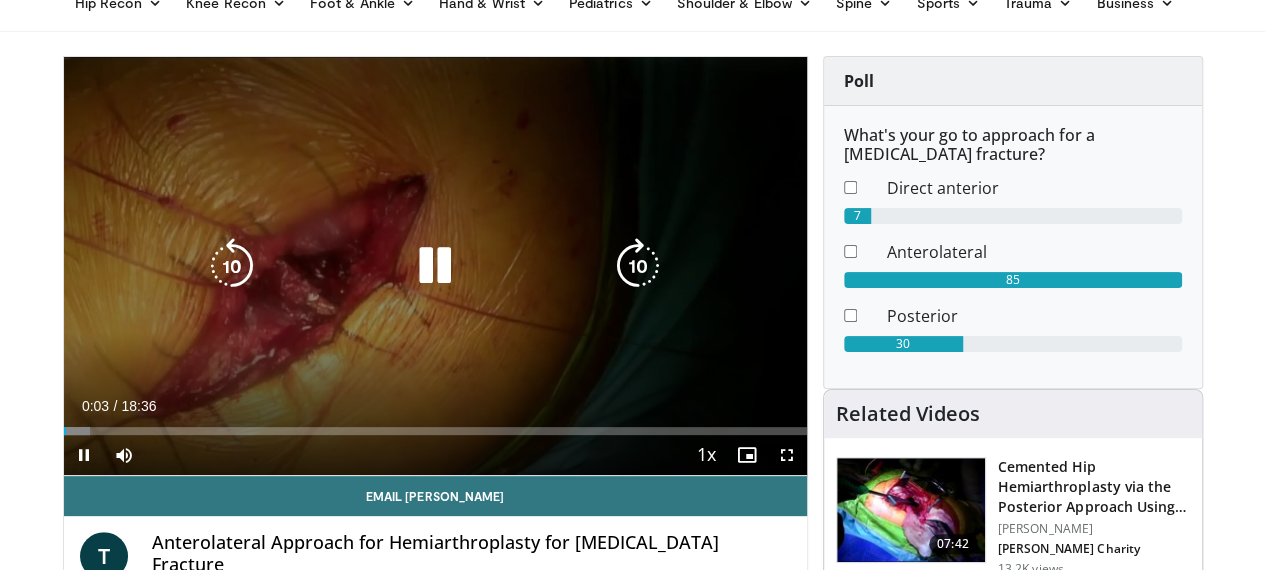type 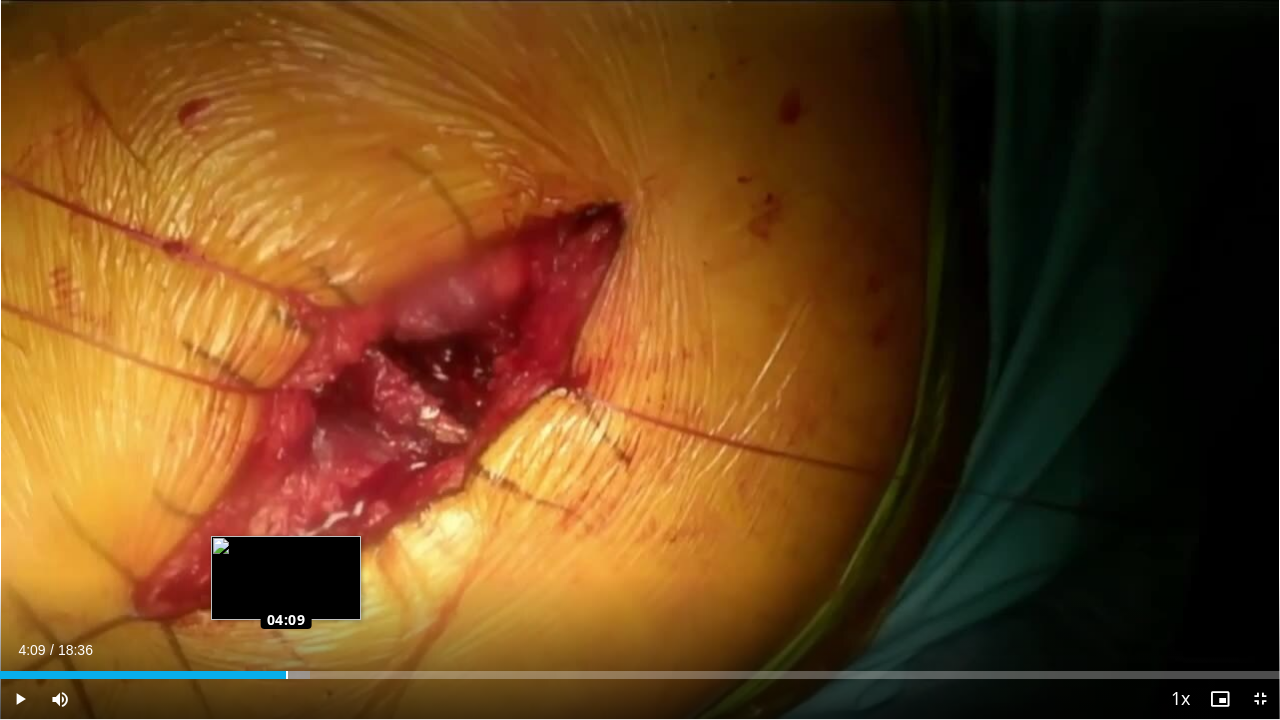 click on "Loaded :  24.21% 04:09 04:09" at bounding box center (640, 675) 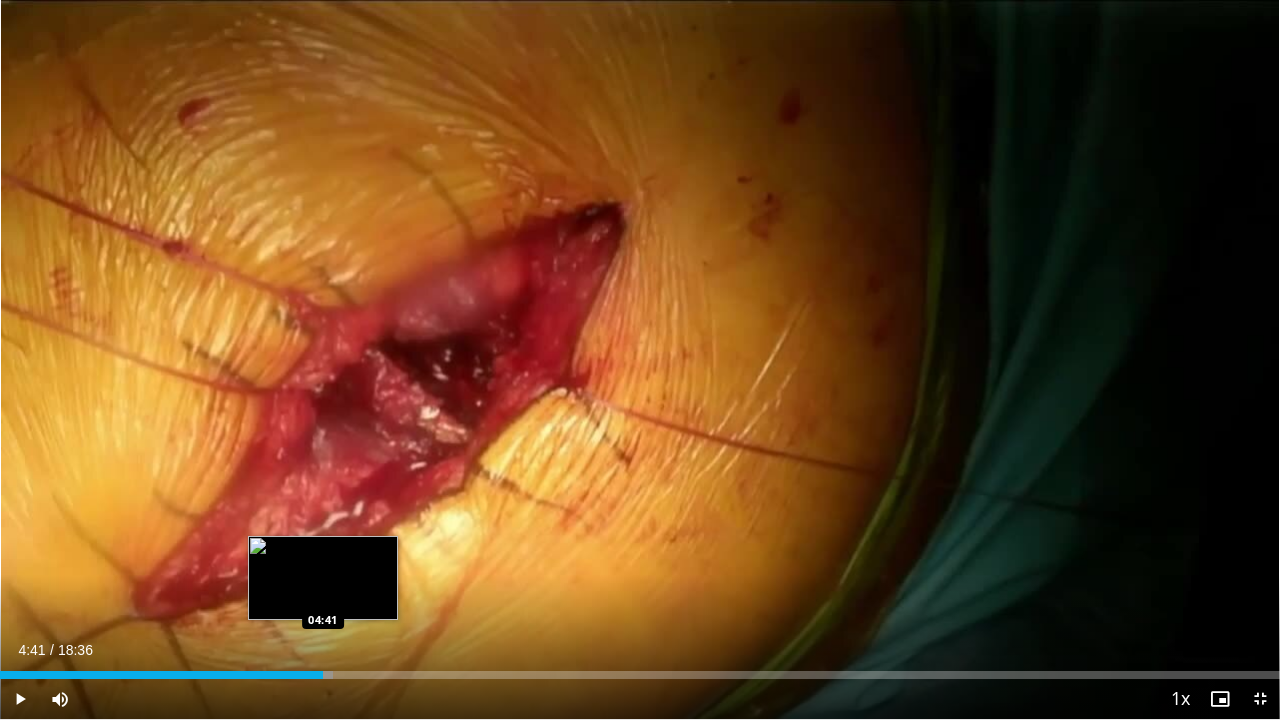 click on "Loaded :  26.01% 04:12 04:41" at bounding box center [640, 675] 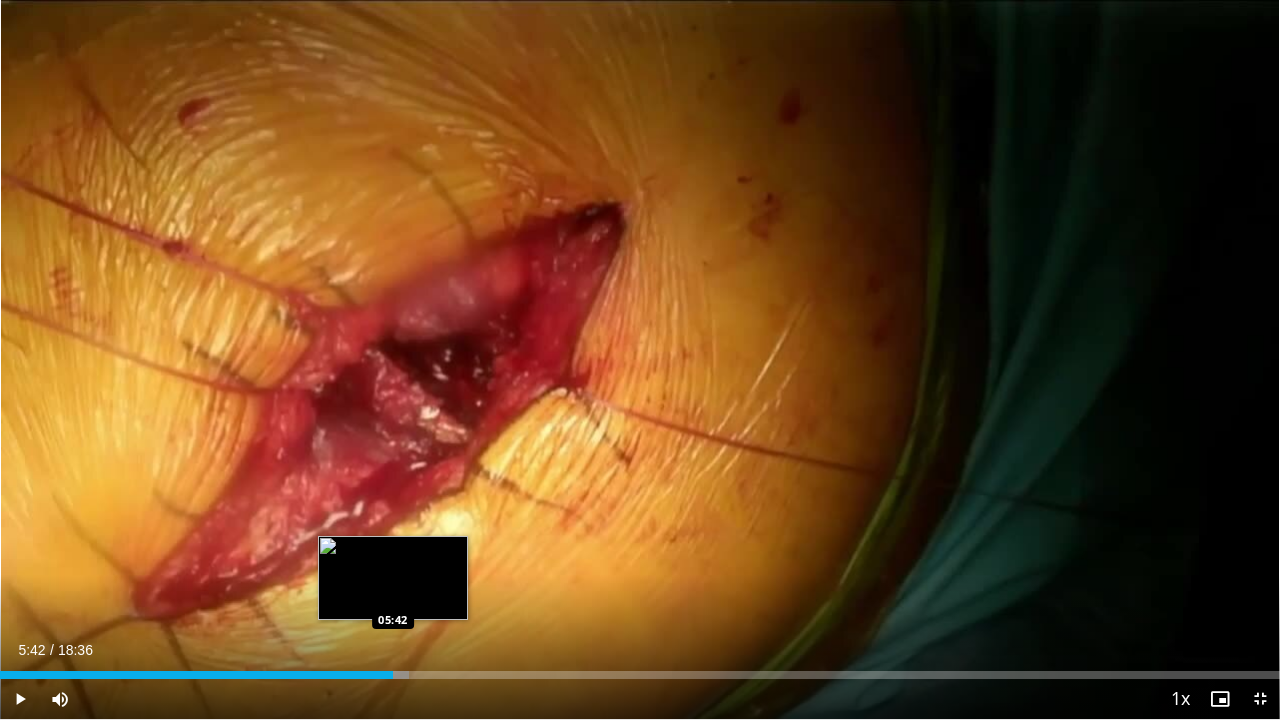 click on "Loaded :  31.99% 04:52 05:42" at bounding box center (640, 675) 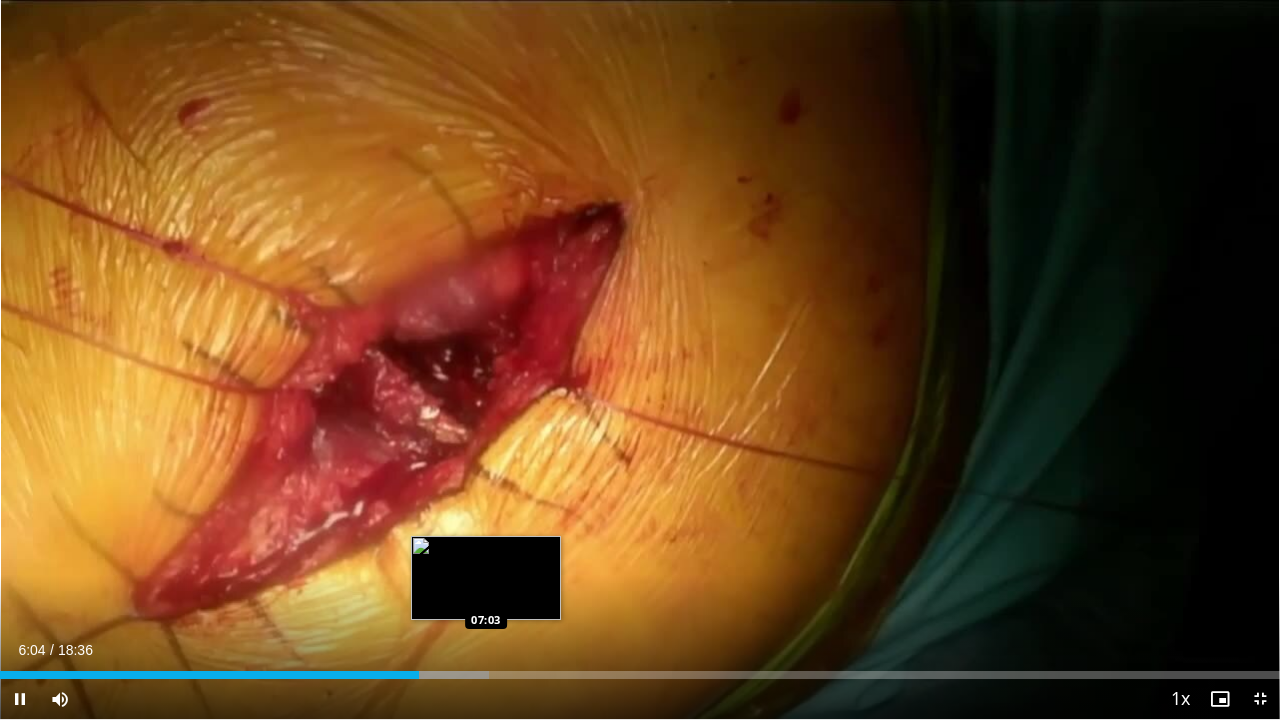 click on "Loaded :  38.21% 06:05 07:03" at bounding box center (640, 675) 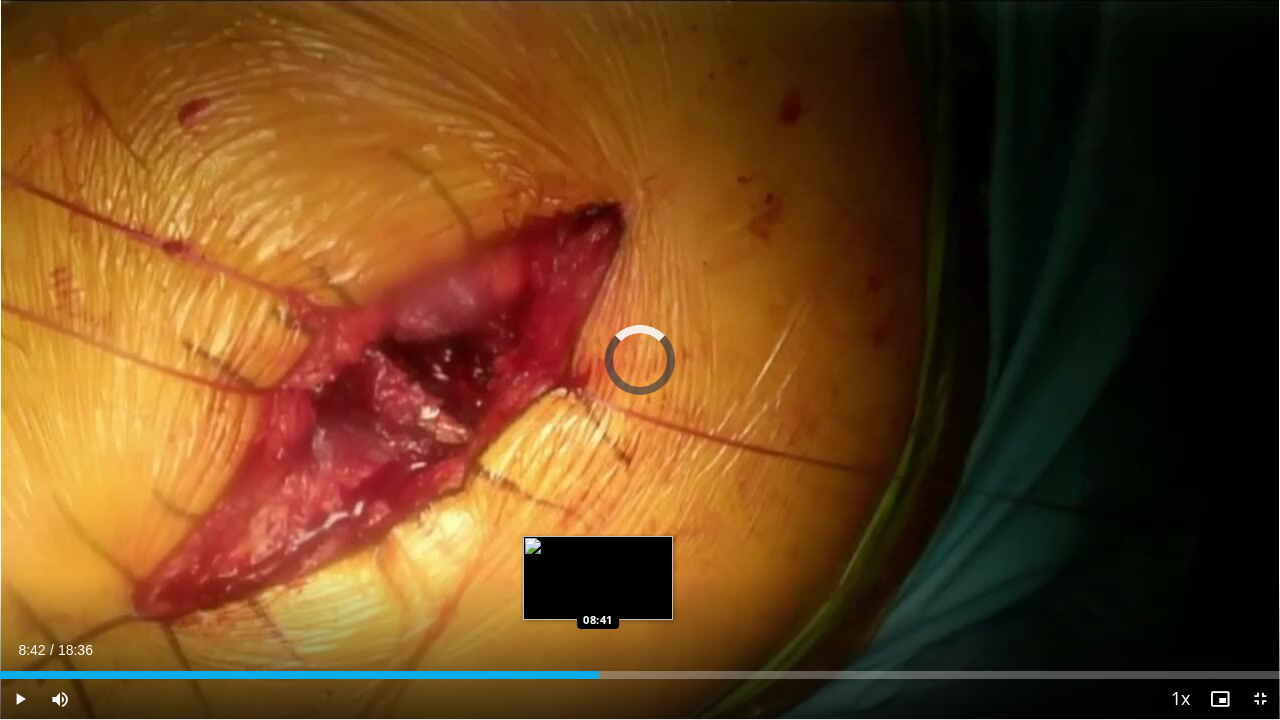 click on "Loaded :  0.00% 07:06 08:41" at bounding box center [640, 675] 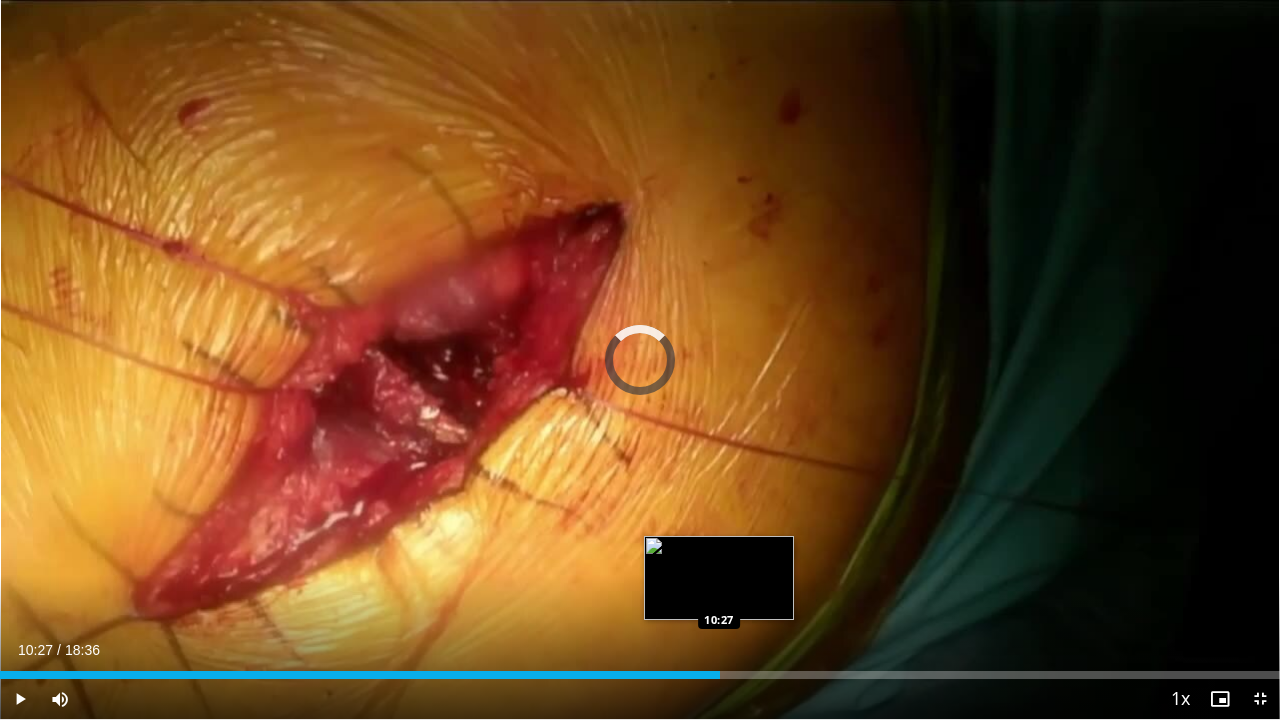 click on "Loaded :  0.00% 10:27 10:27" at bounding box center (640, 675) 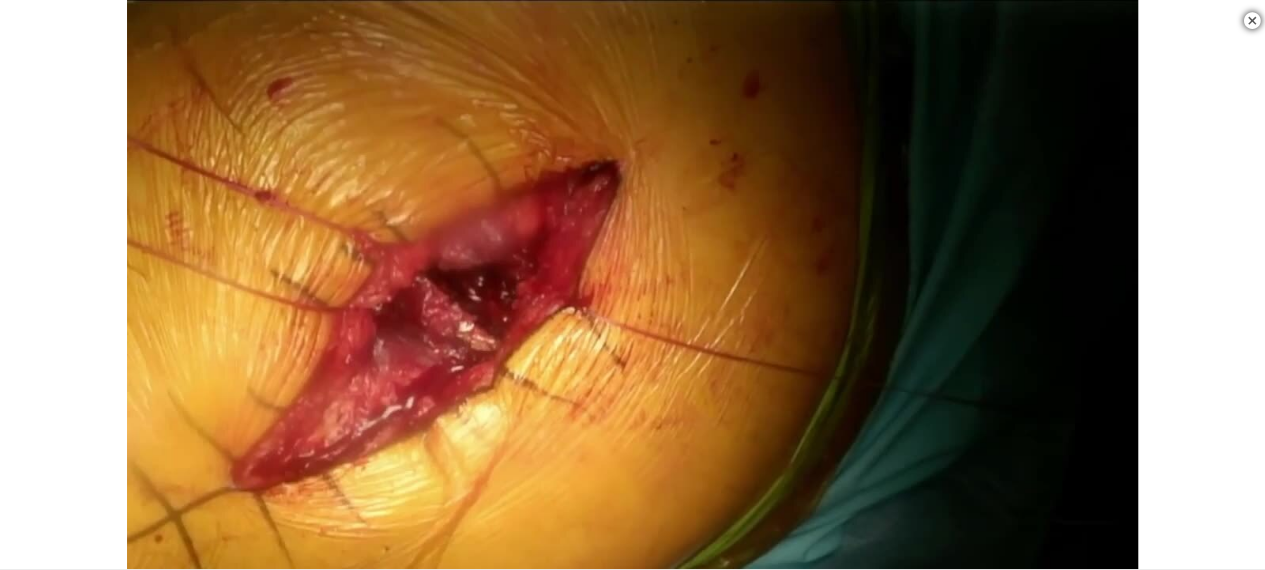 scroll, scrollTop: 586, scrollLeft: 0, axis: vertical 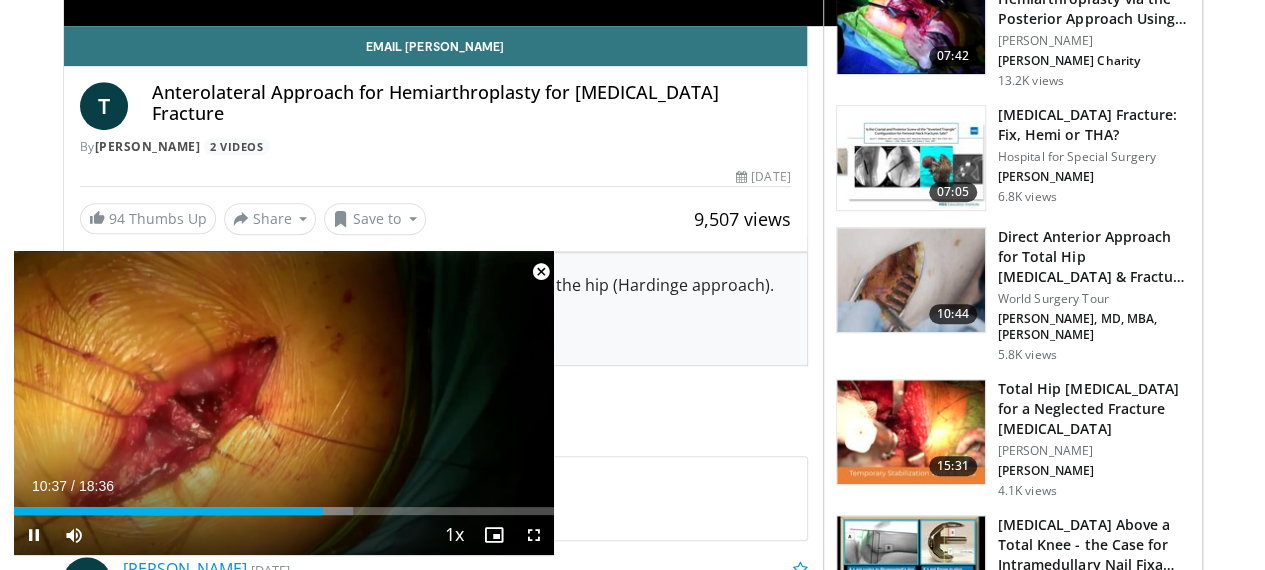 click at bounding box center [541, 272] 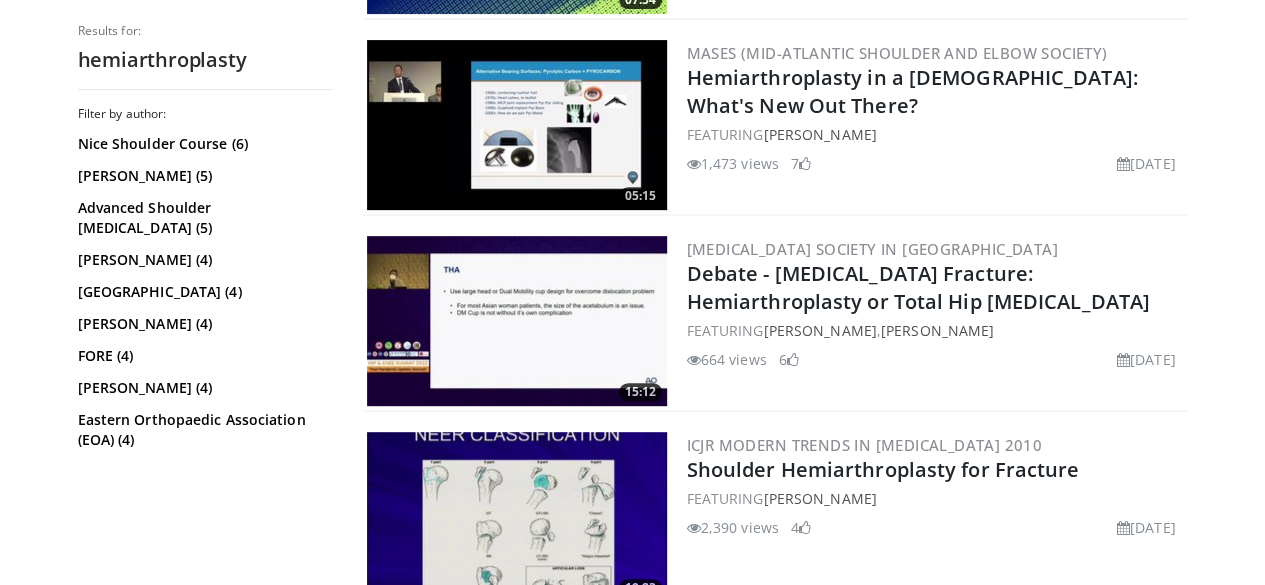 scroll, scrollTop: 4110, scrollLeft: 0, axis: vertical 